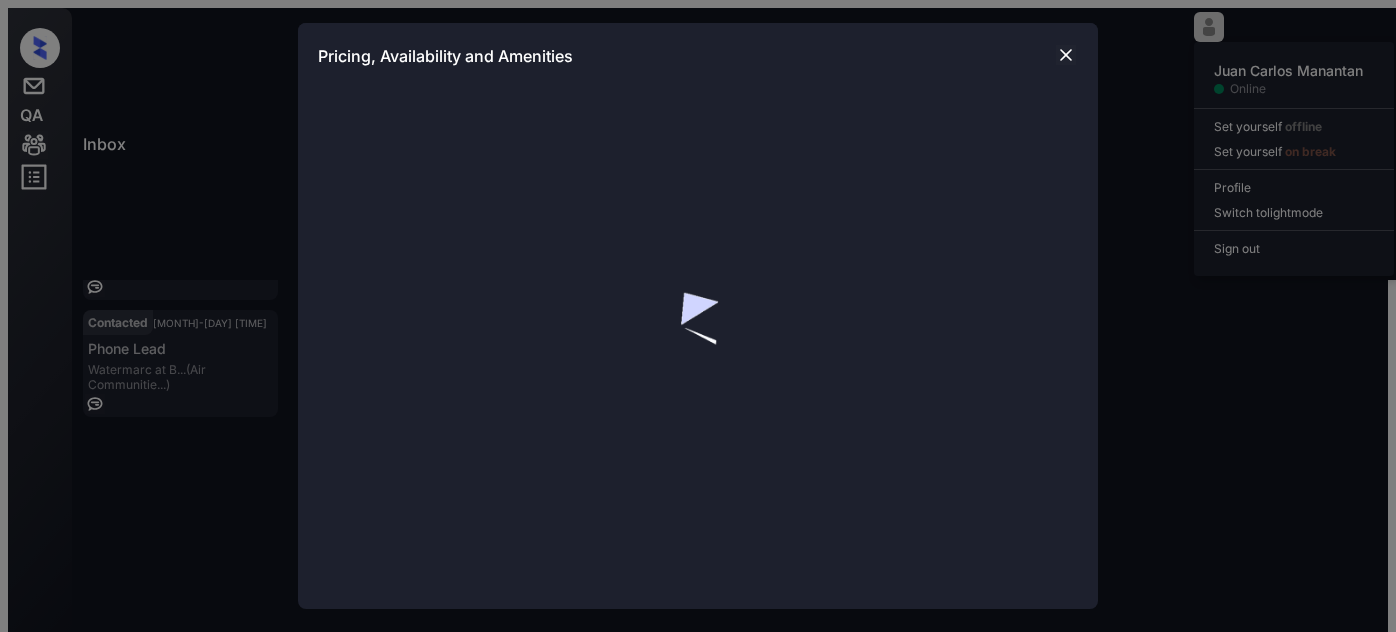 scroll, scrollTop: 0, scrollLeft: 0, axis: both 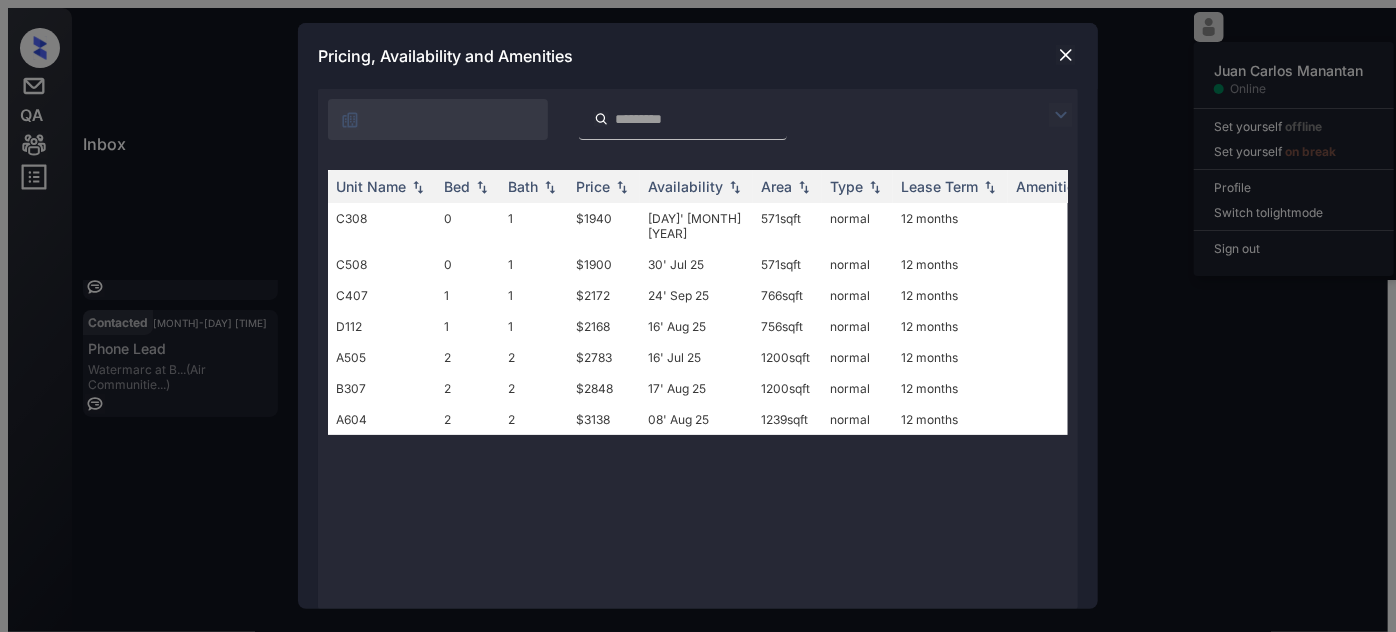 click at bounding box center [1066, 55] 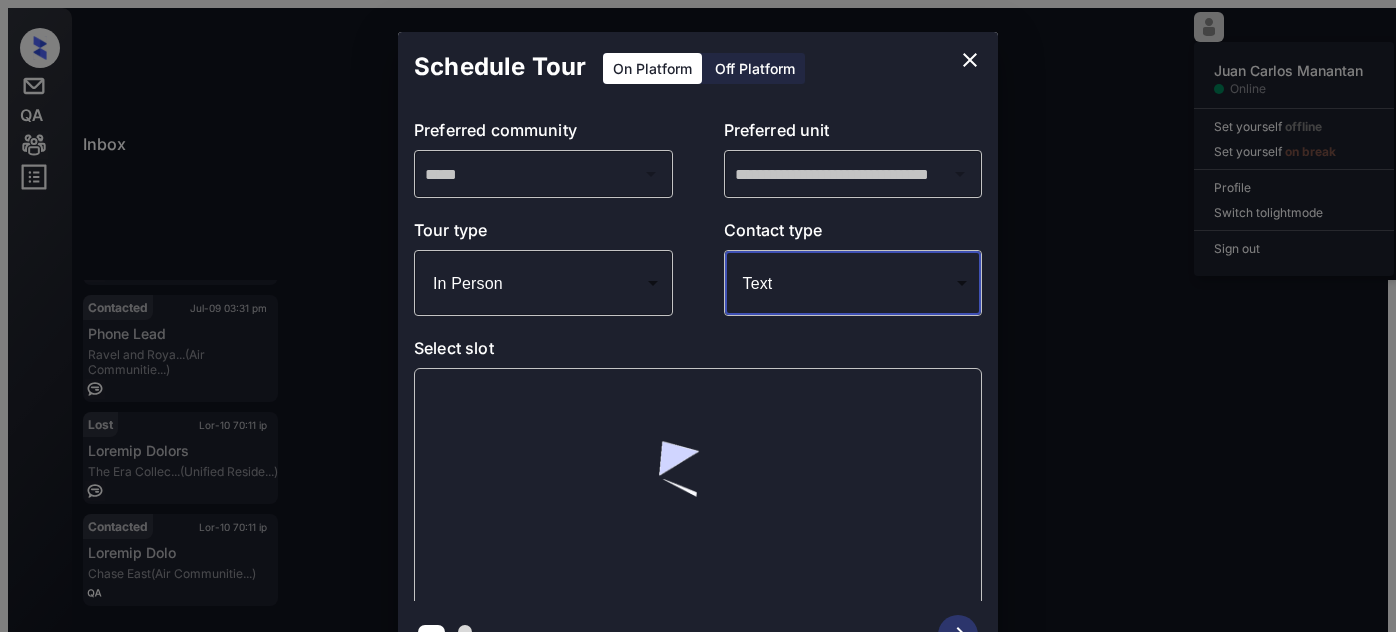 scroll, scrollTop: 0, scrollLeft: 0, axis: both 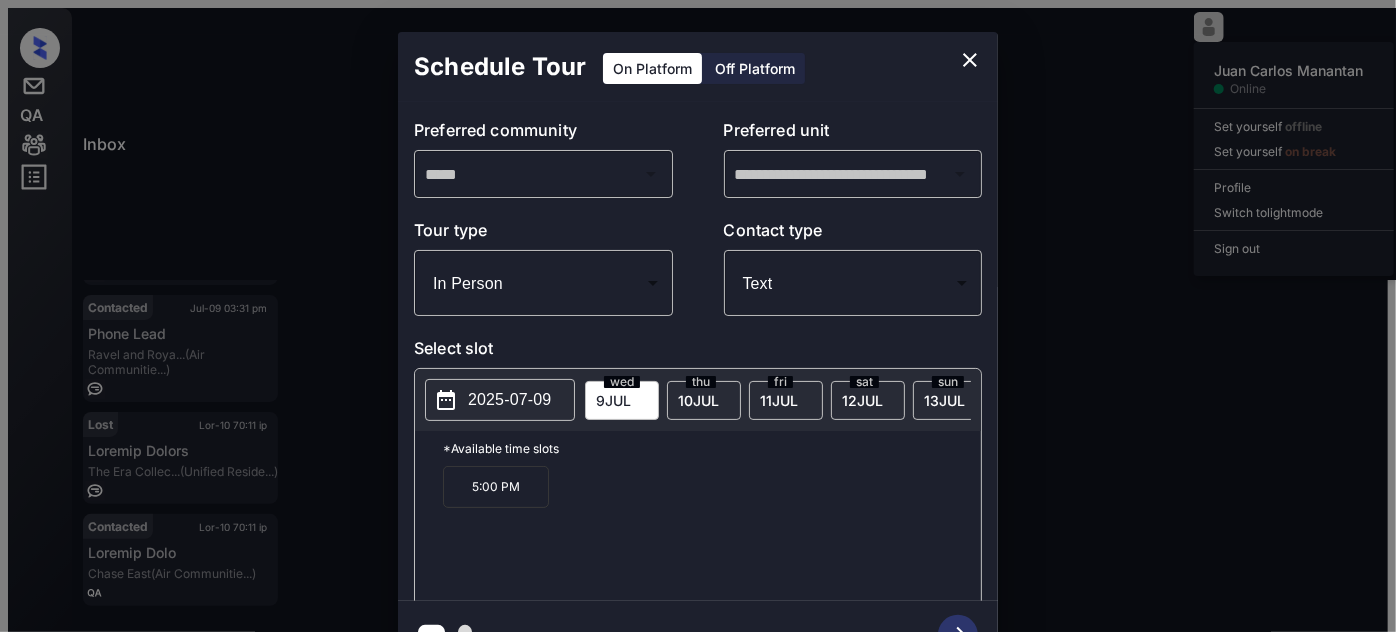 click on "12 JUL" at bounding box center (613, 400) 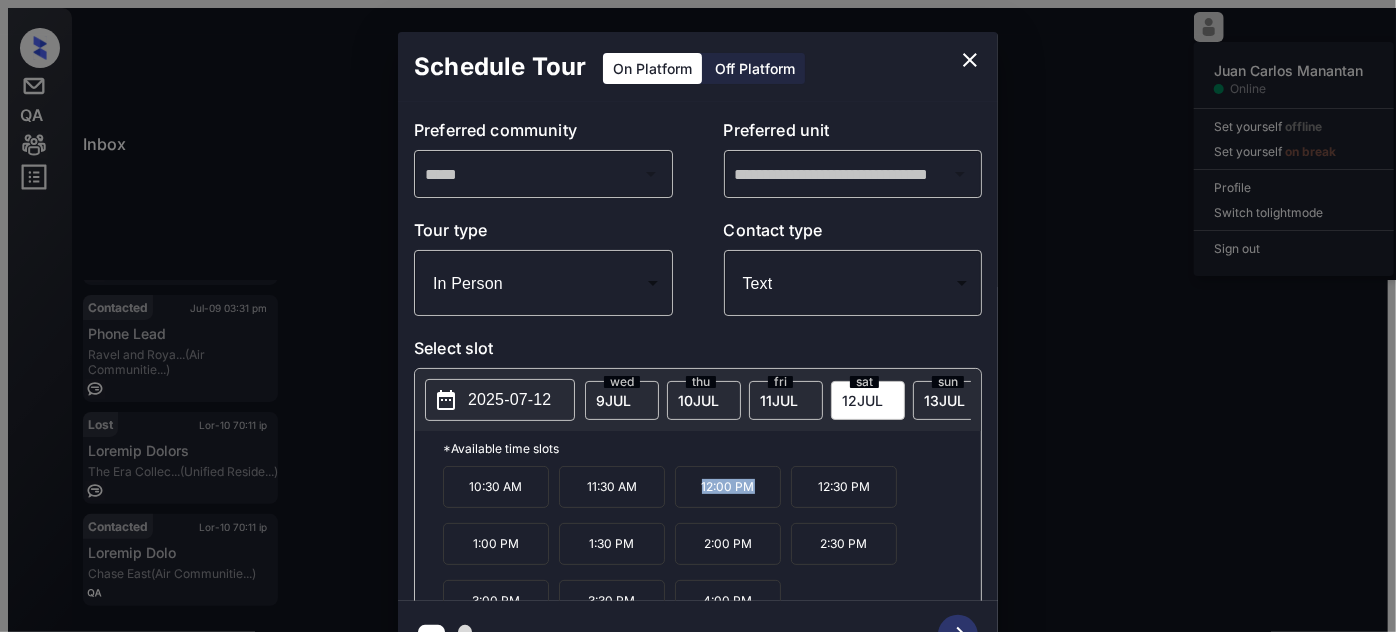 drag, startPoint x: 780, startPoint y: 473, endPoint x: 688, endPoint y: 468, distance: 92.13577 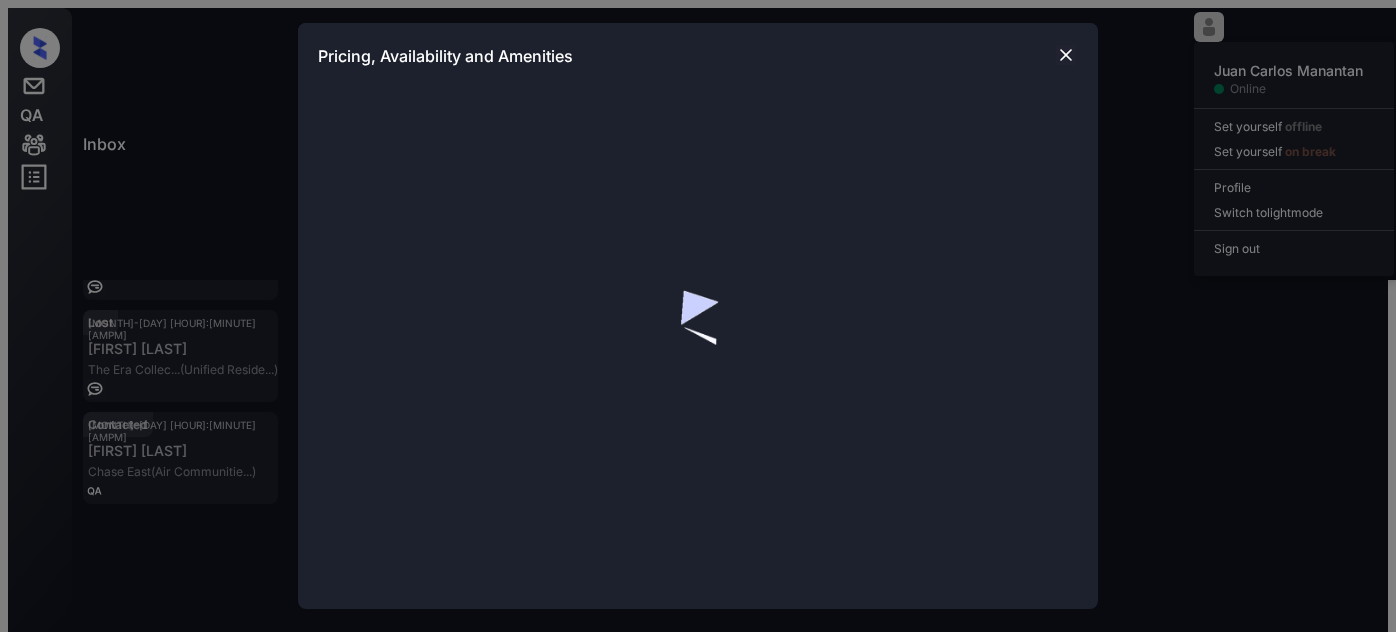 scroll, scrollTop: 0, scrollLeft: 0, axis: both 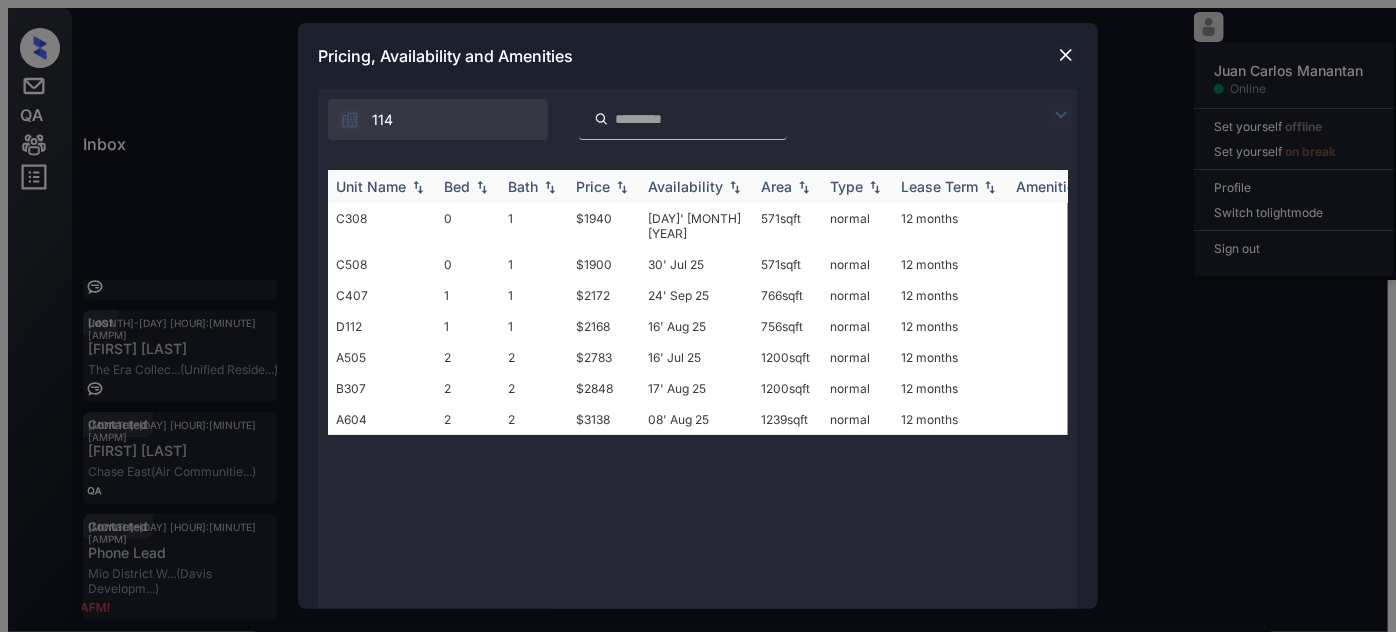 click on "Price" at bounding box center (604, 186) 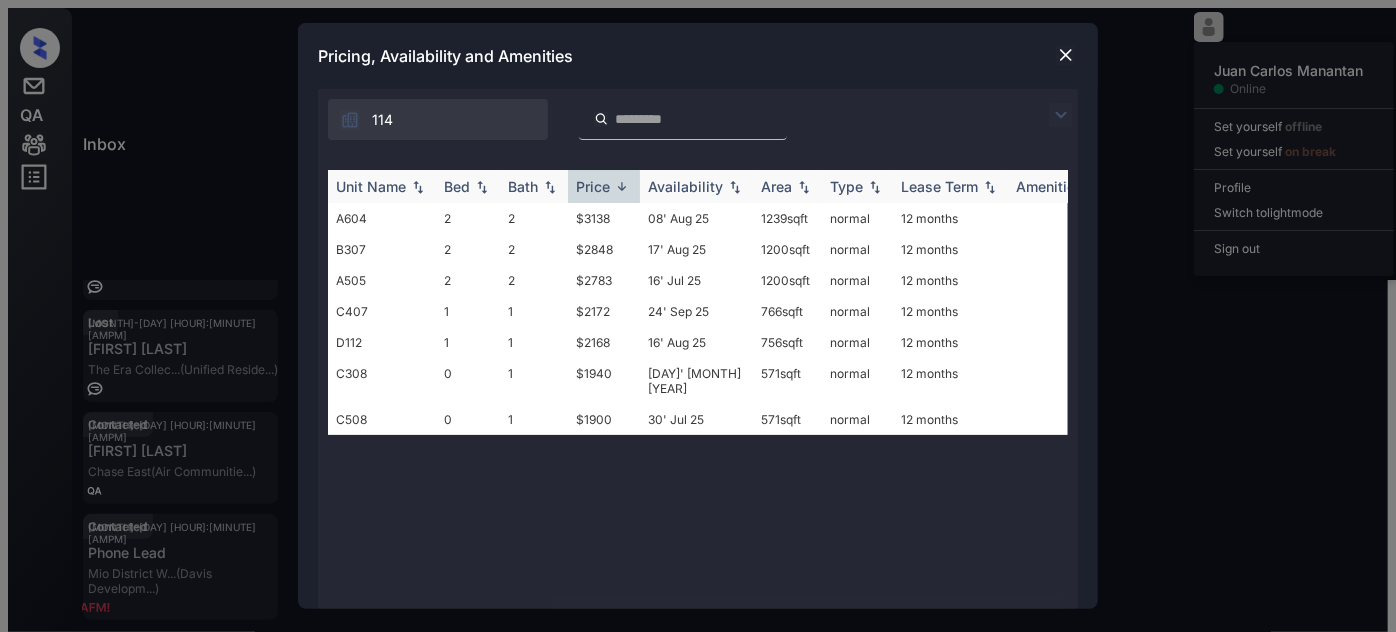 click on "Price" at bounding box center (593, 186) 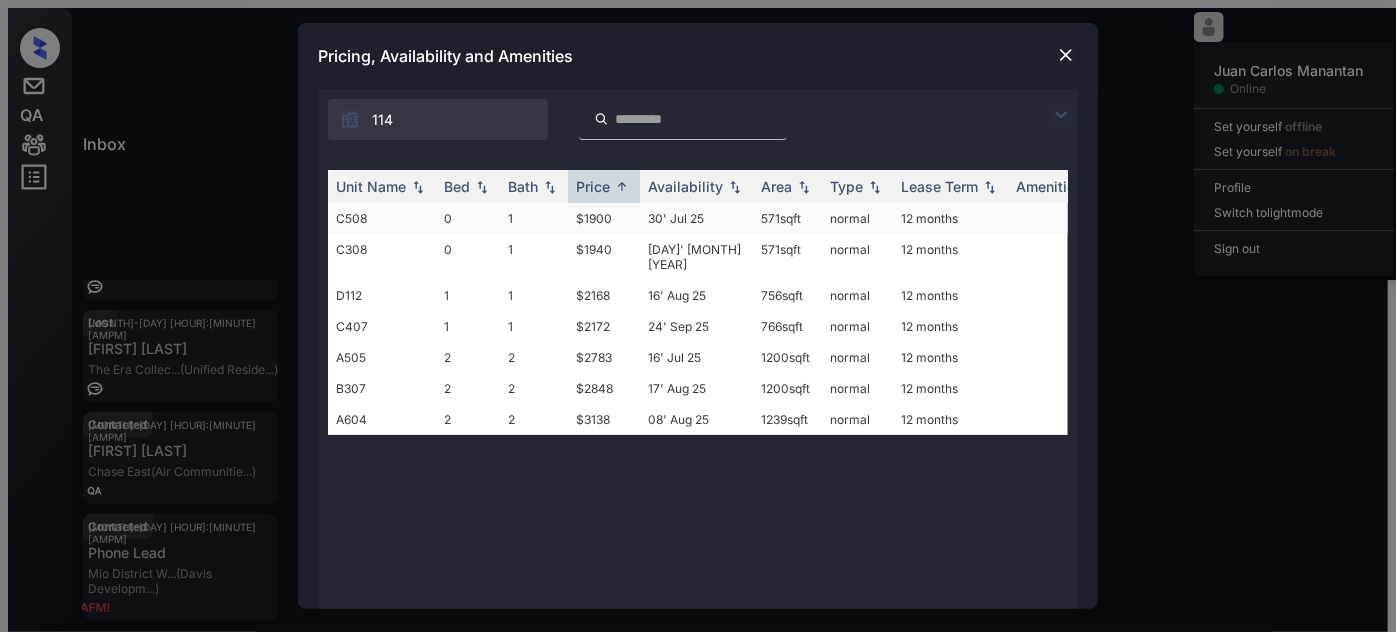 click on "30' Jul 25" at bounding box center [696, 218] 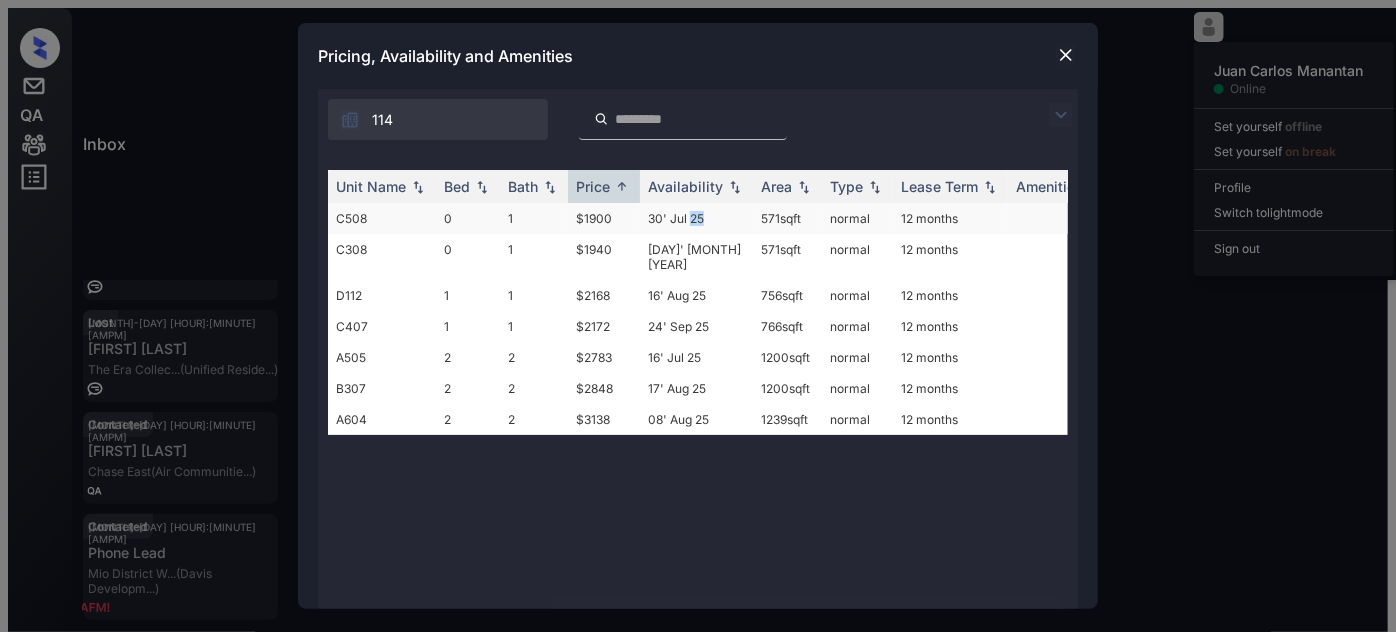 click on "30' Jul 25" at bounding box center (696, 218) 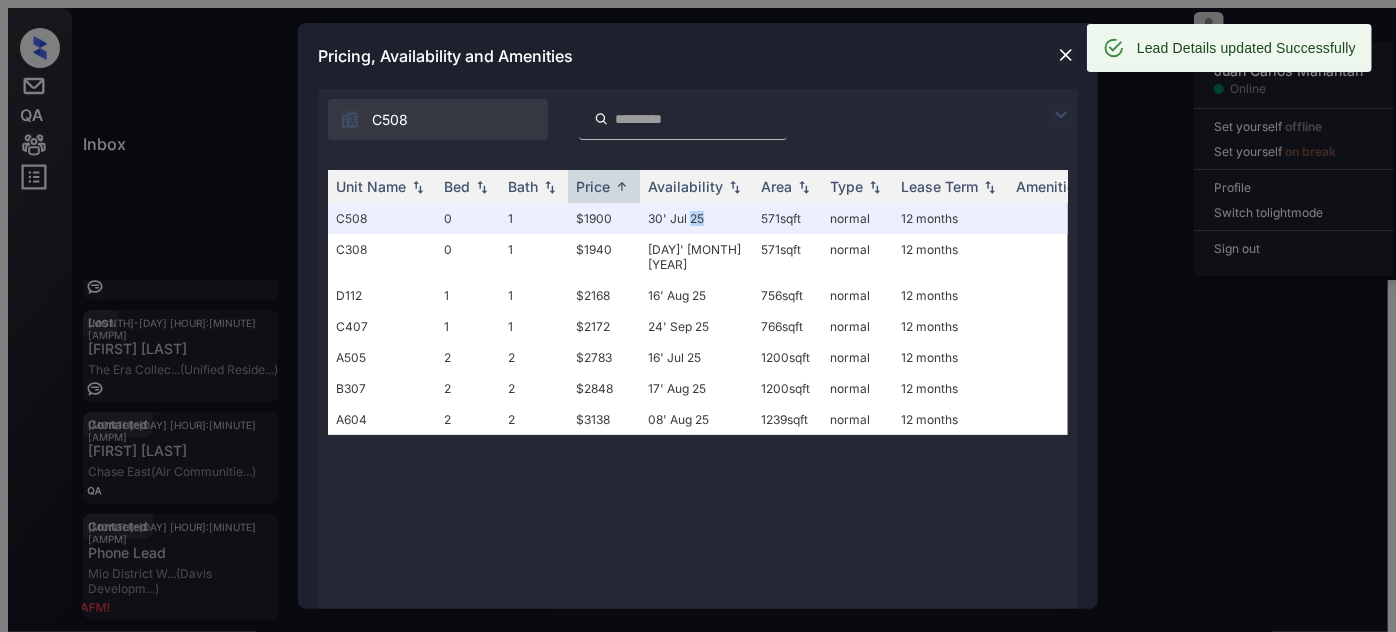 click at bounding box center [1066, 55] 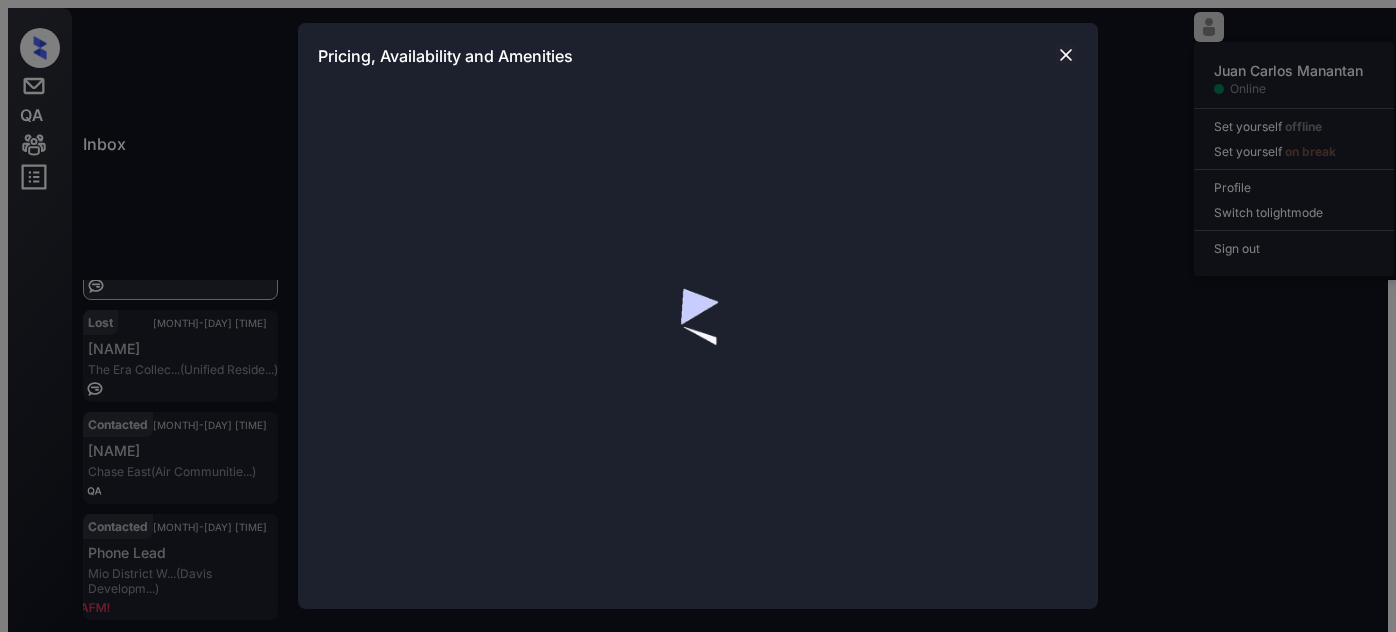 scroll, scrollTop: 0, scrollLeft: 0, axis: both 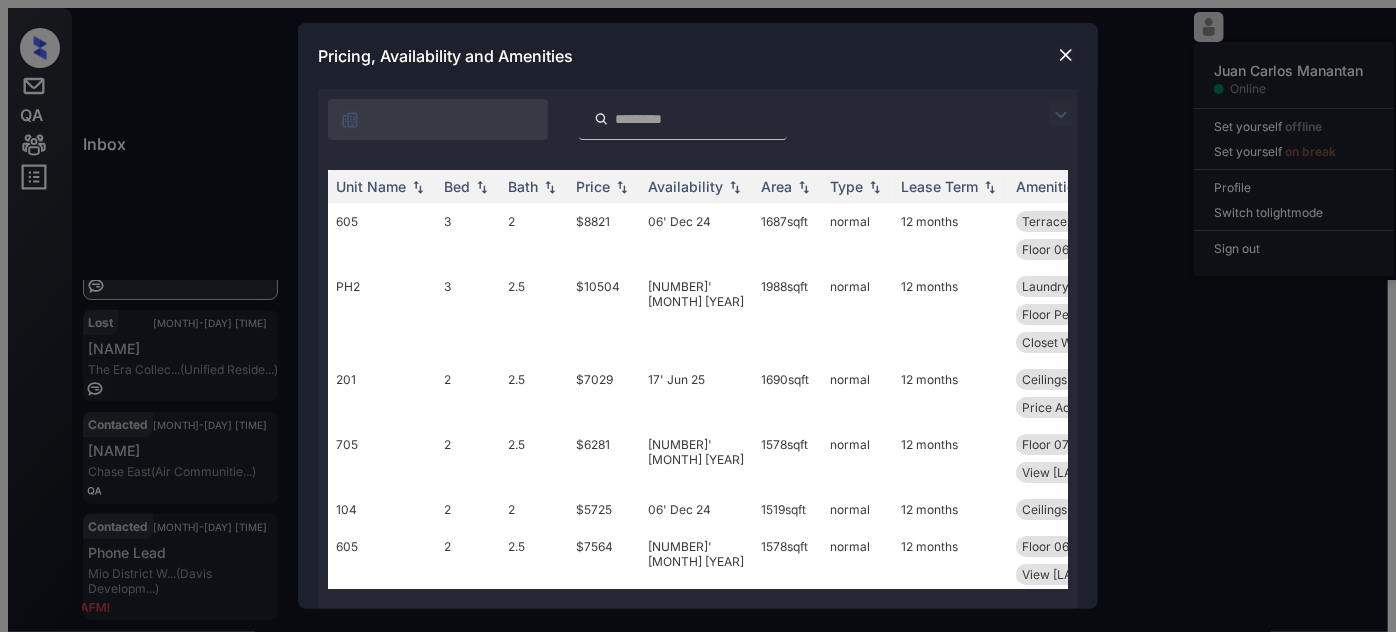 click at bounding box center [350, 120] 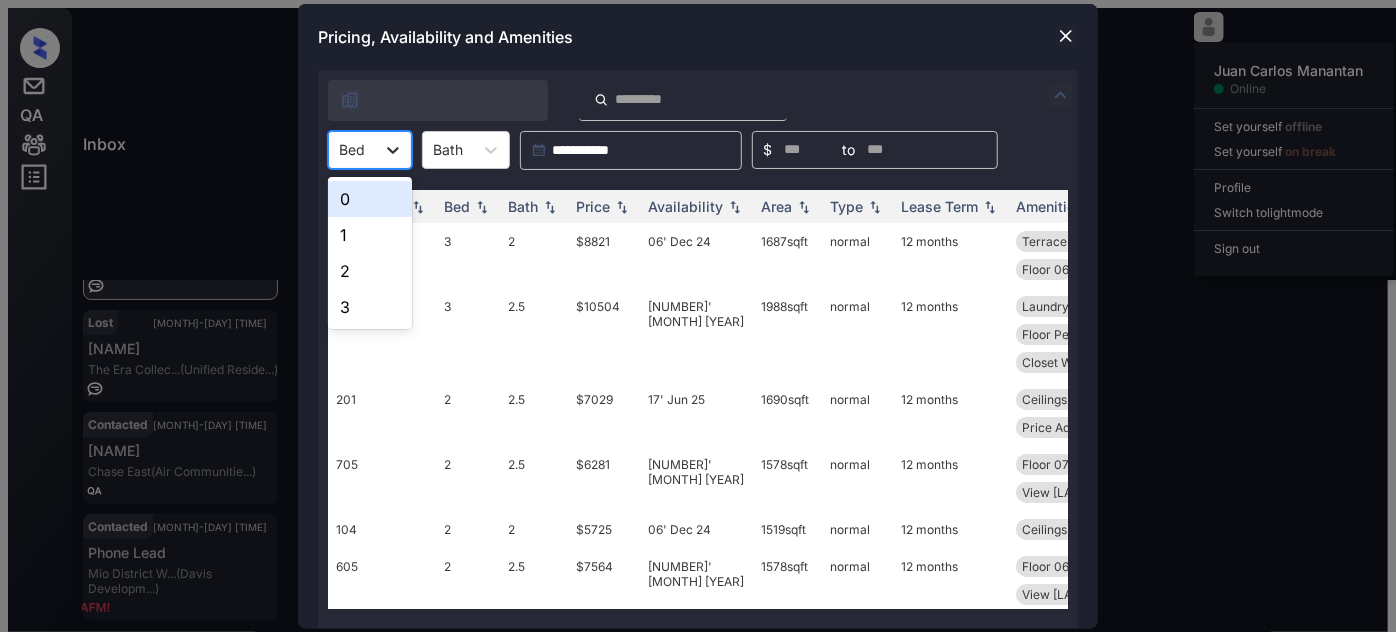 click at bounding box center [393, 150] 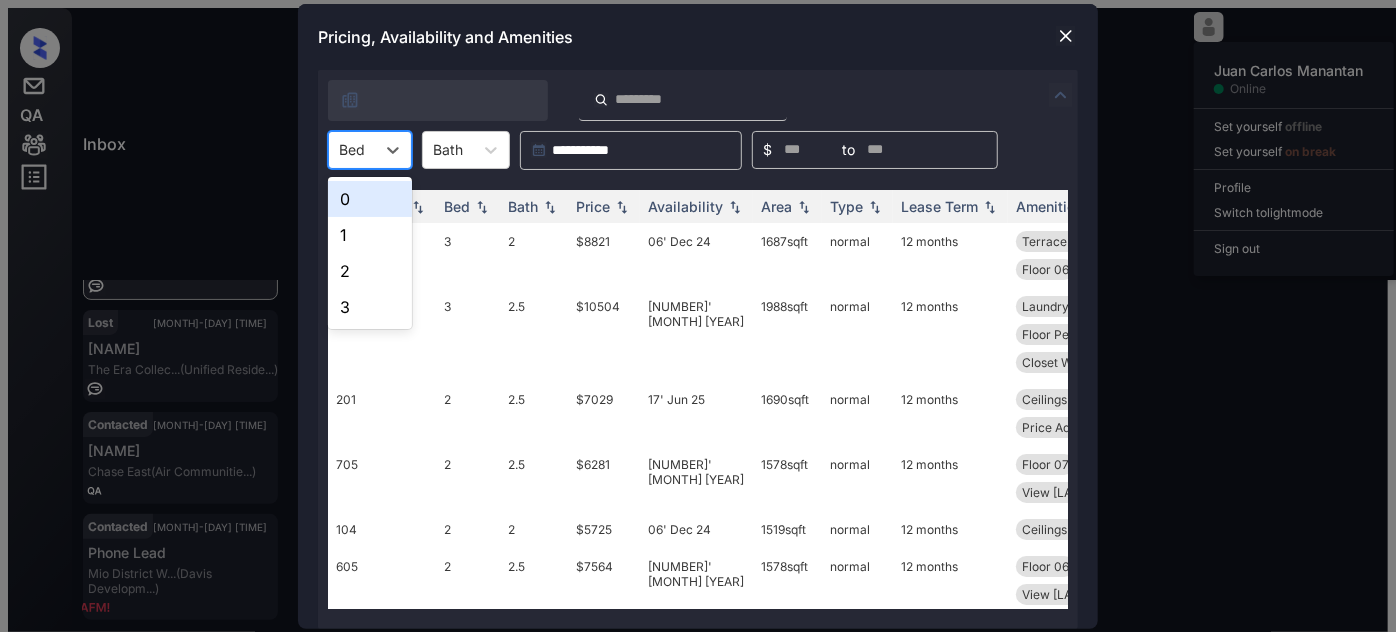 click on "0" at bounding box center [370, 199] 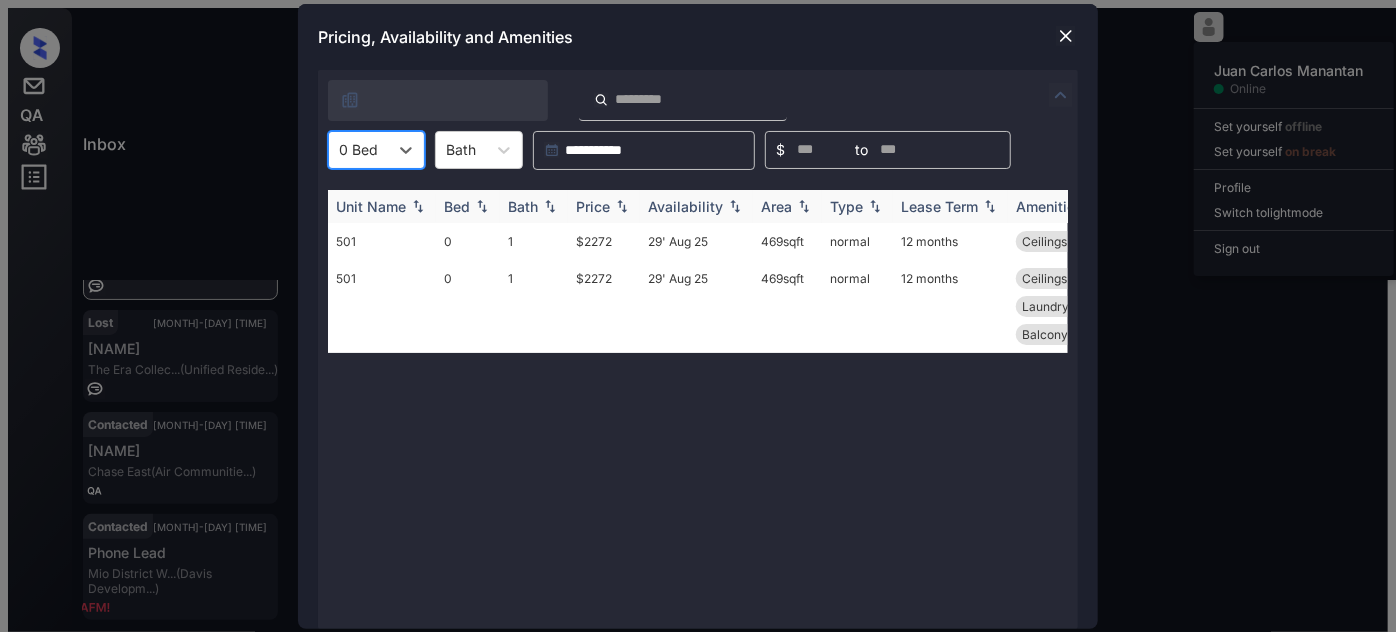 click on "Price" at bounding box center [457, 206] 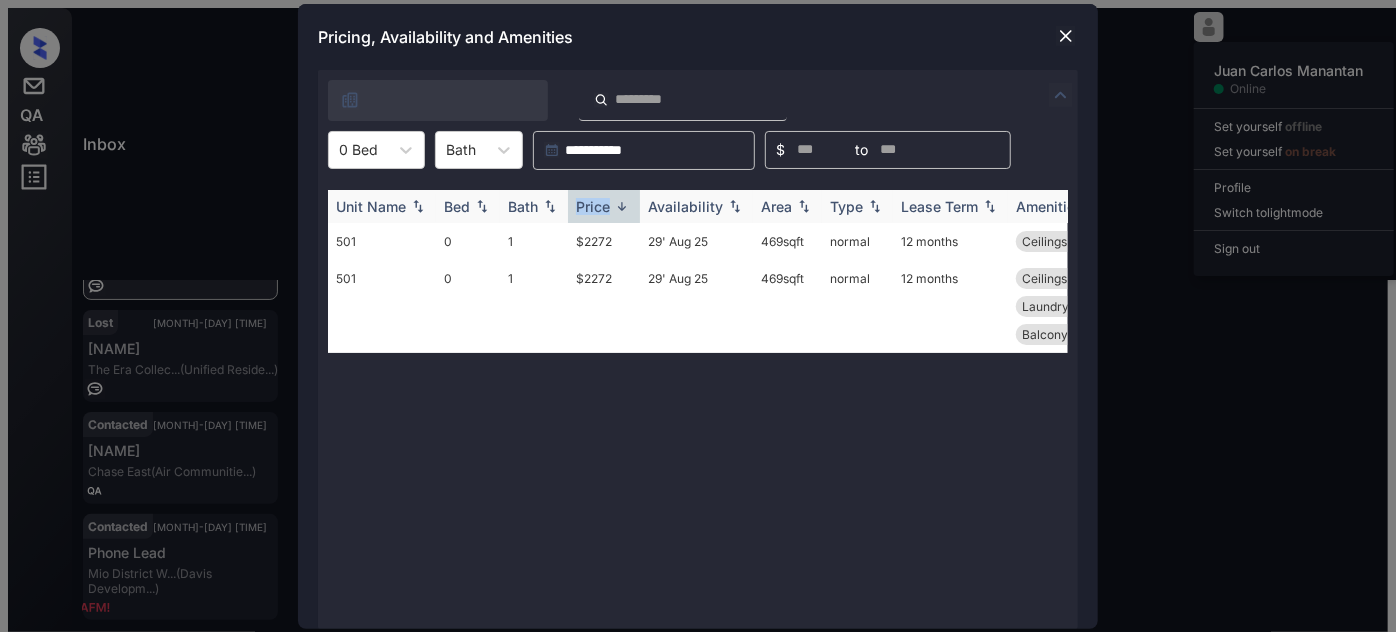 click on "Price" at bounding box center (593, 206) 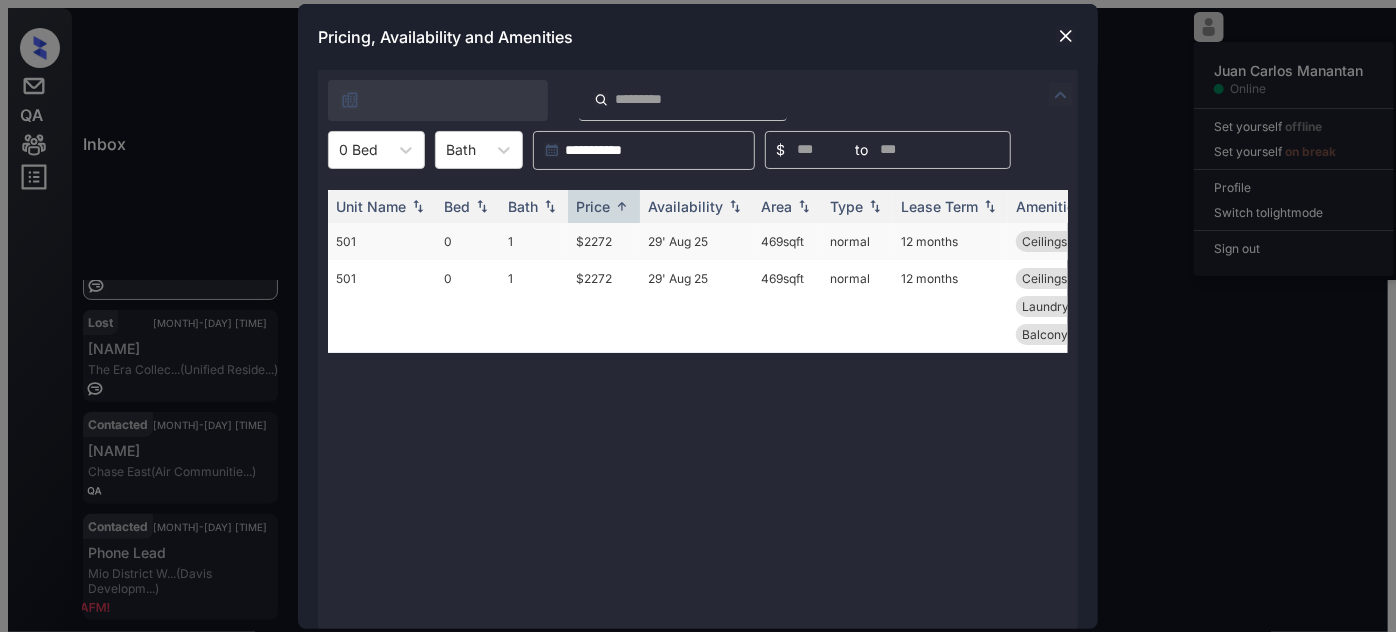 click on "29' Aug 25" at bounding box center (696, 241) 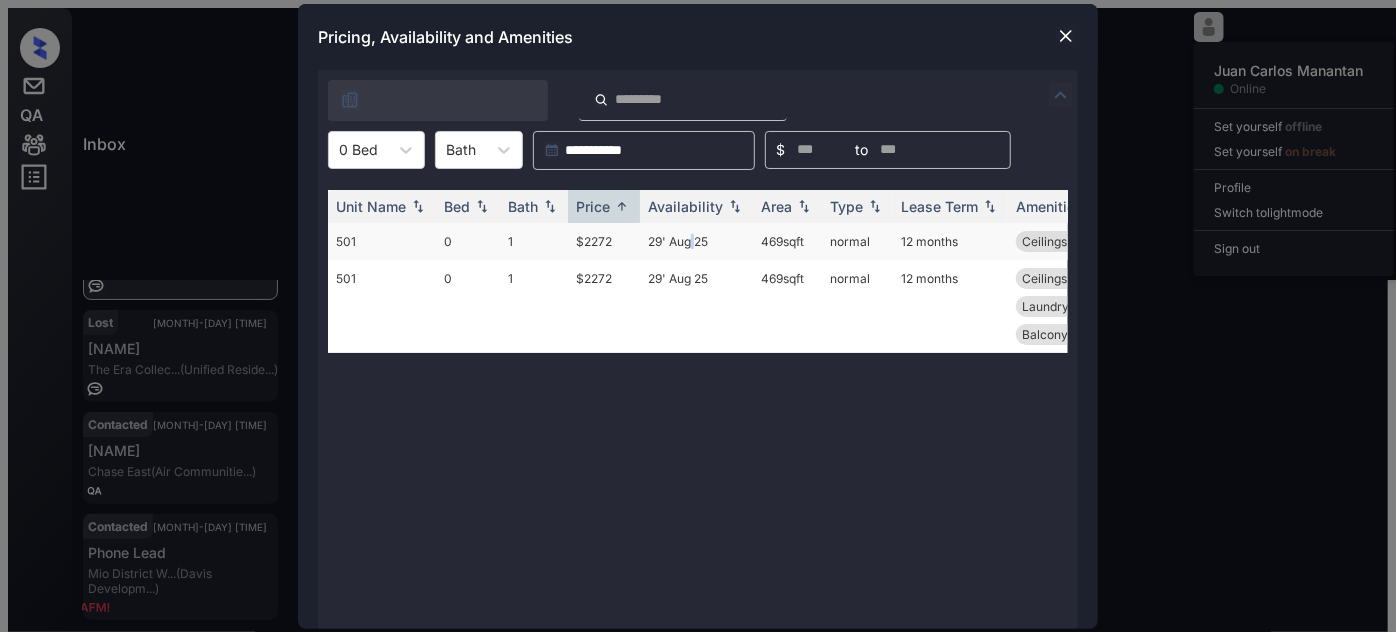 click on "29' Aug 25" at bounding box center (696, 241) 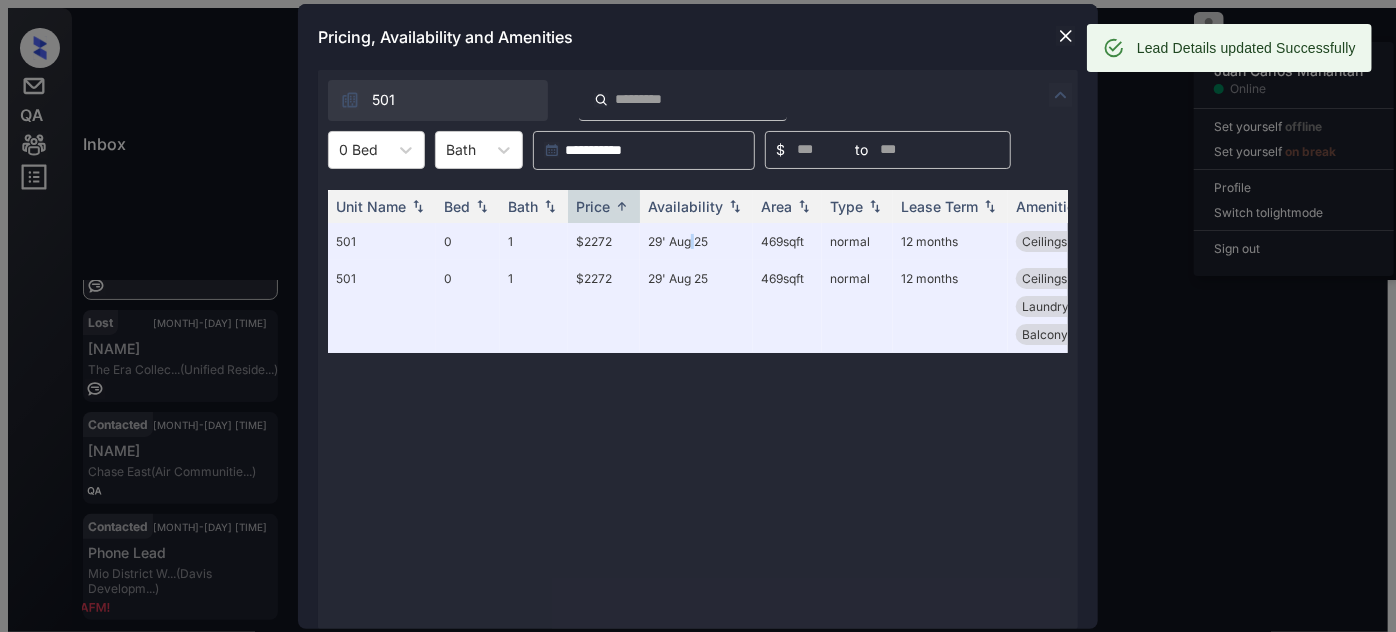 click at bounding box center [1066, 36] 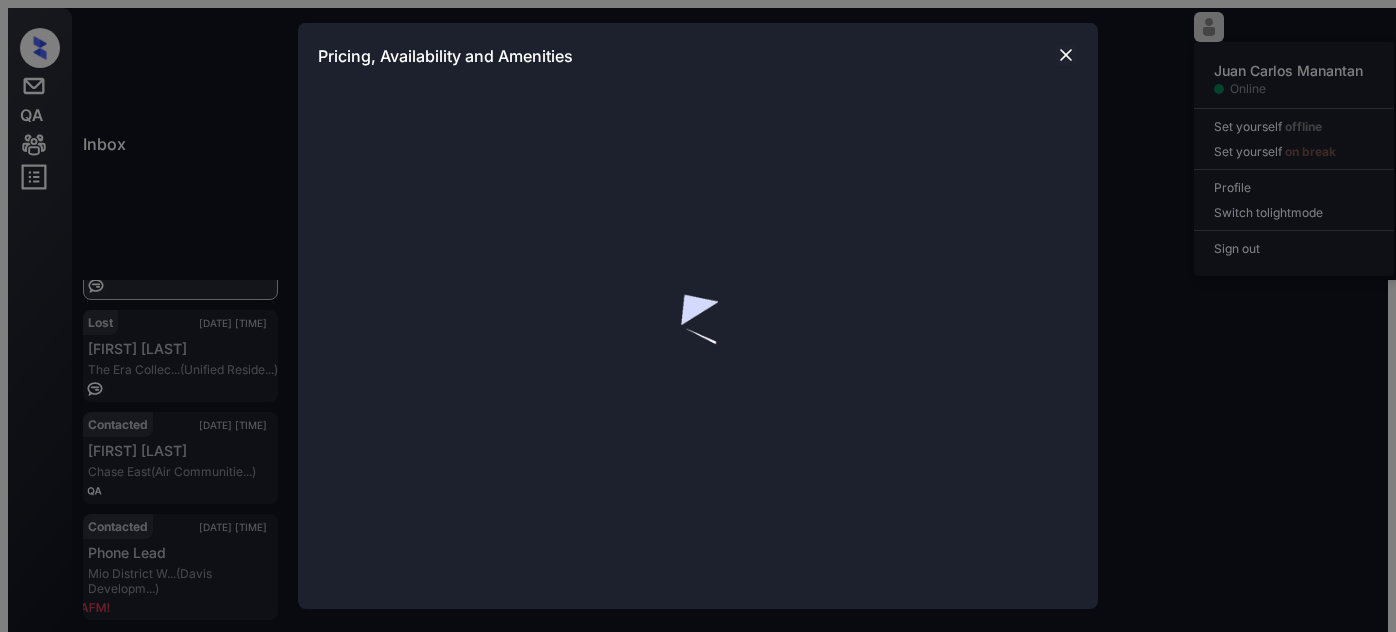 scroll, scrollTop: 0, scrollLeft: 0, axis: both 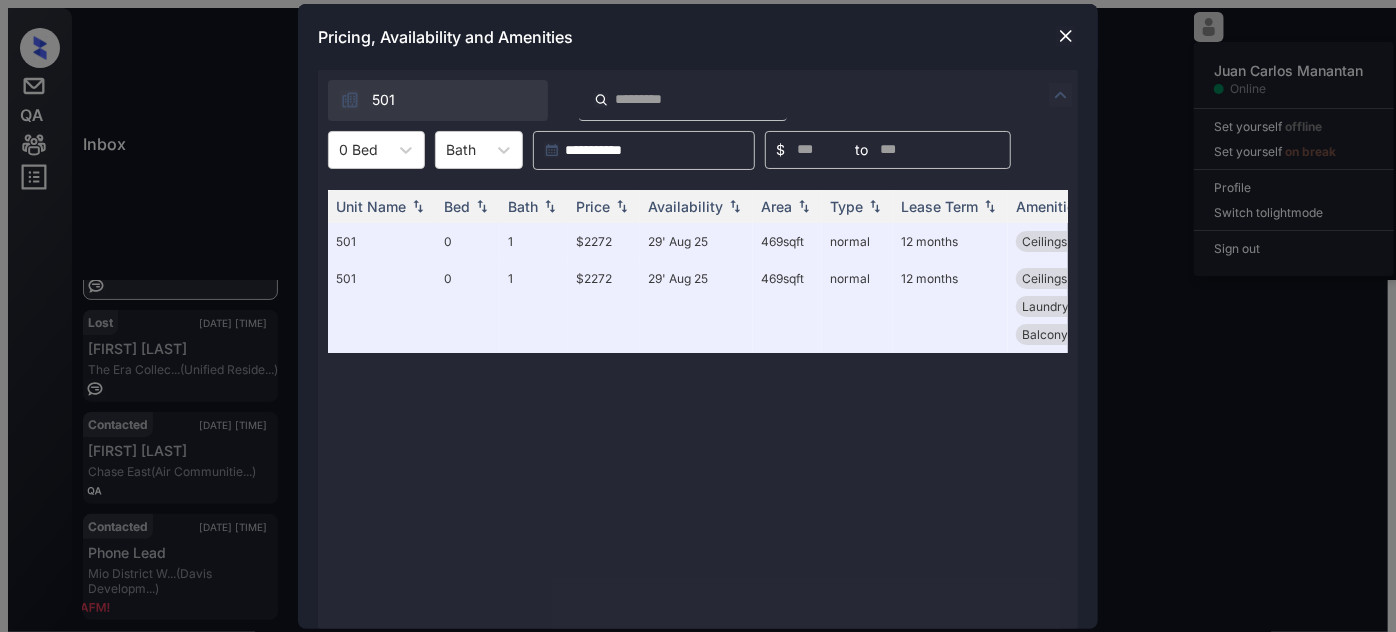 click at bounding box center [1066, 36] 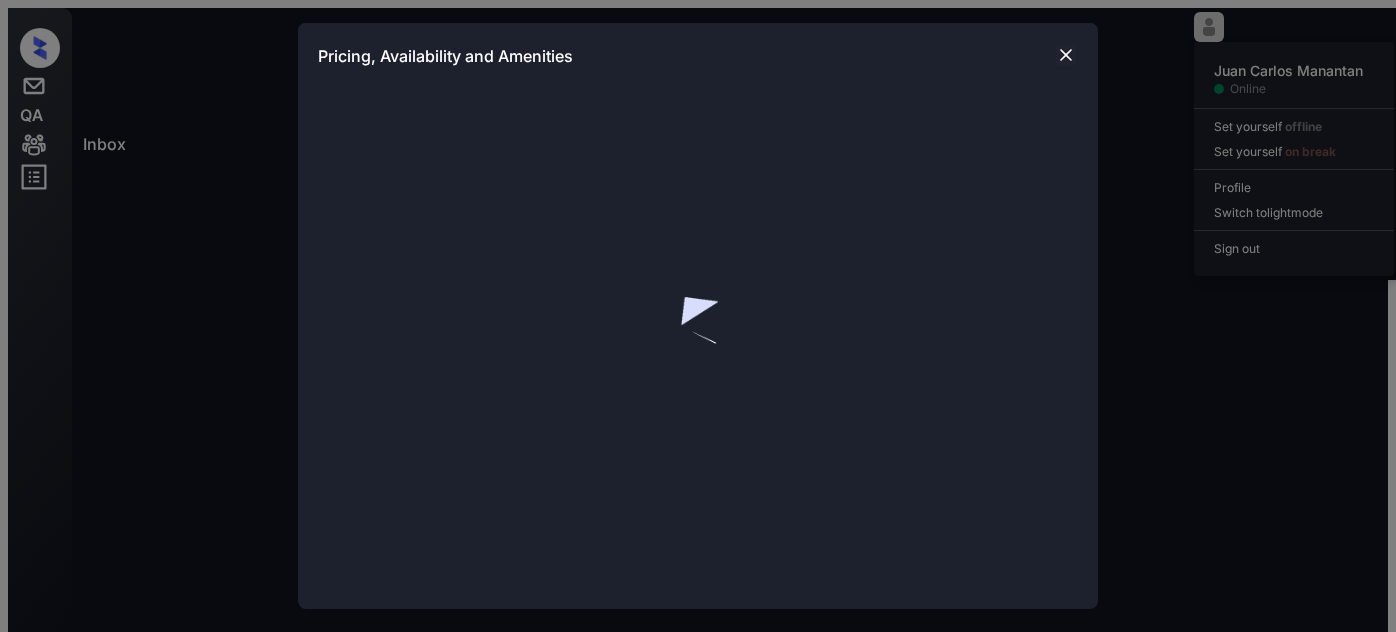 scroll, scrollTop: 0, scrollLeft: 0, axis: both 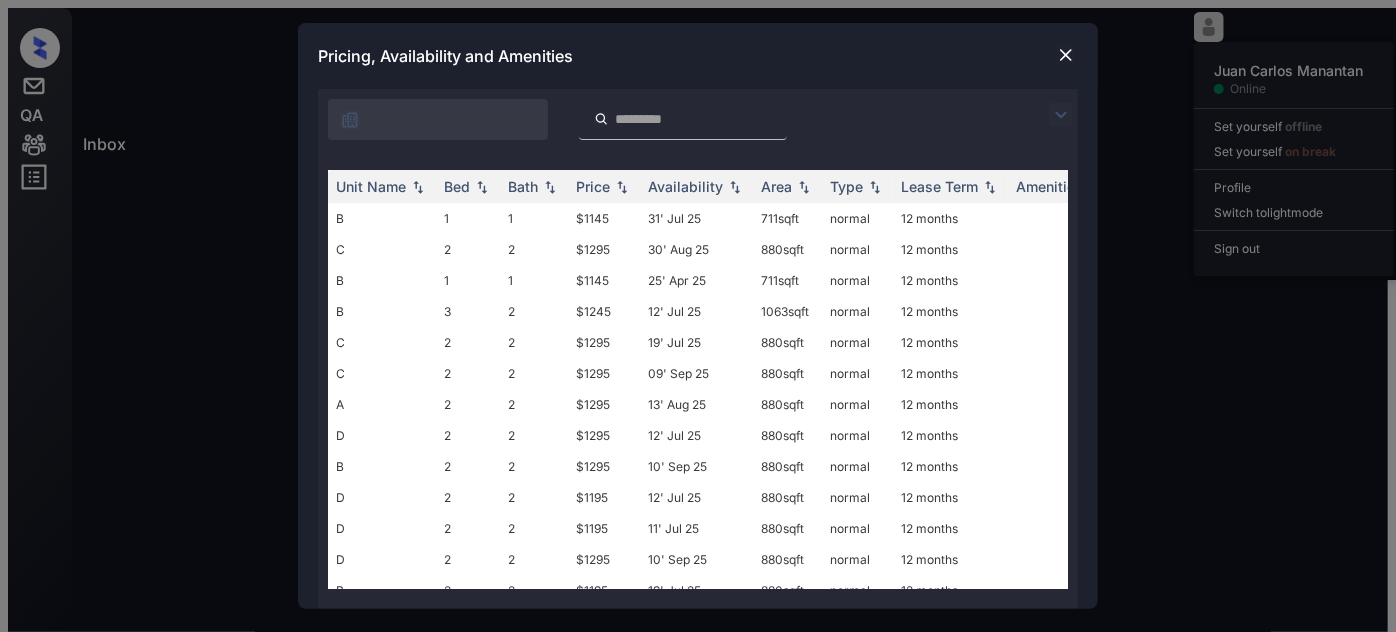 click at bounding box center (350, 120) 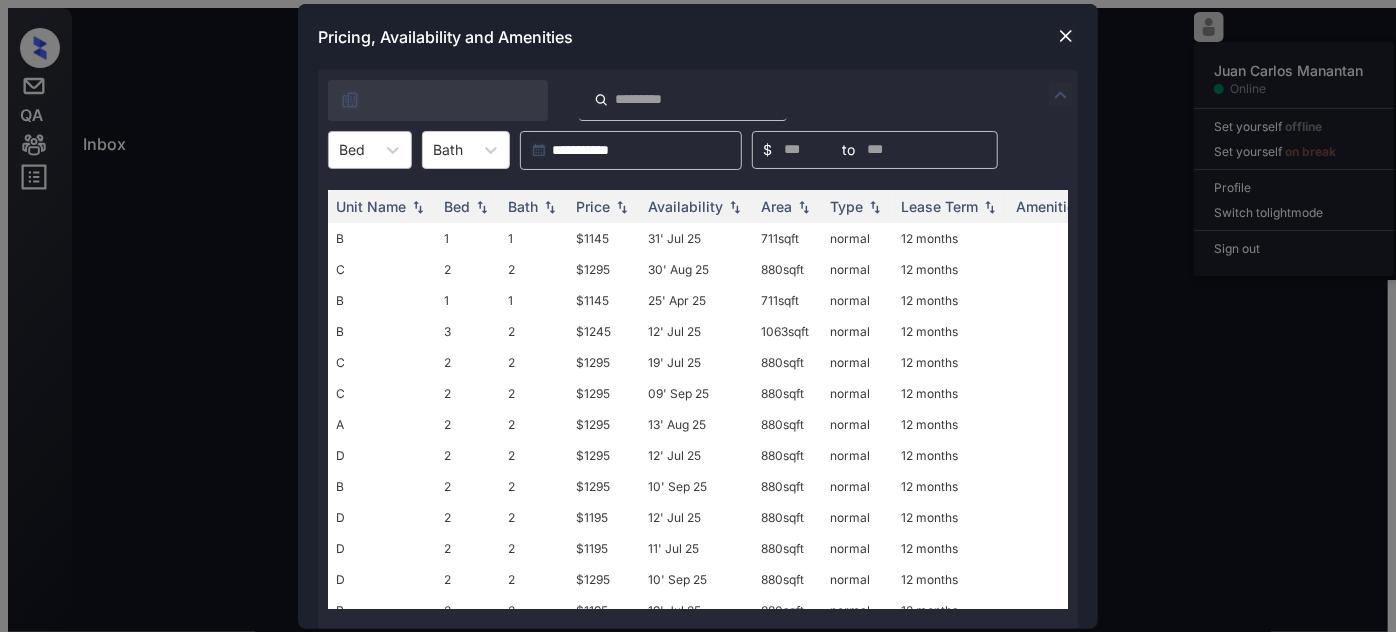 click on "Bed" at bounding box center (352, 149) 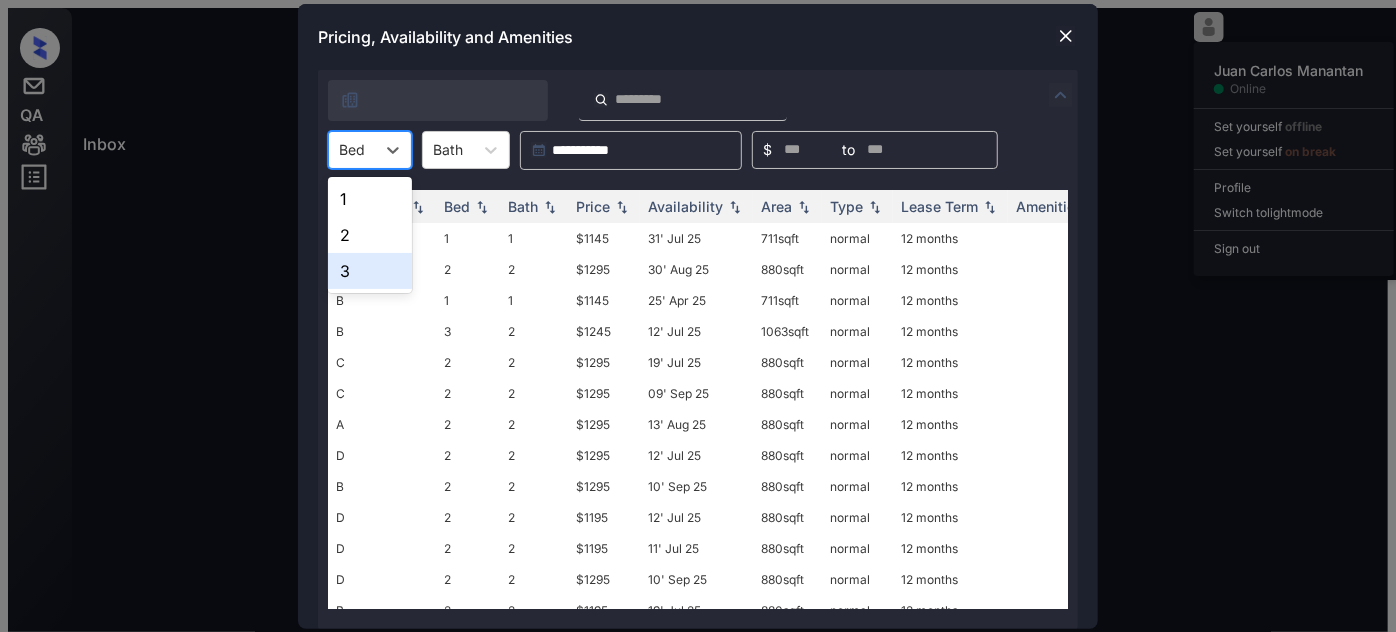 click on "3" at bounding box center [370, 271] 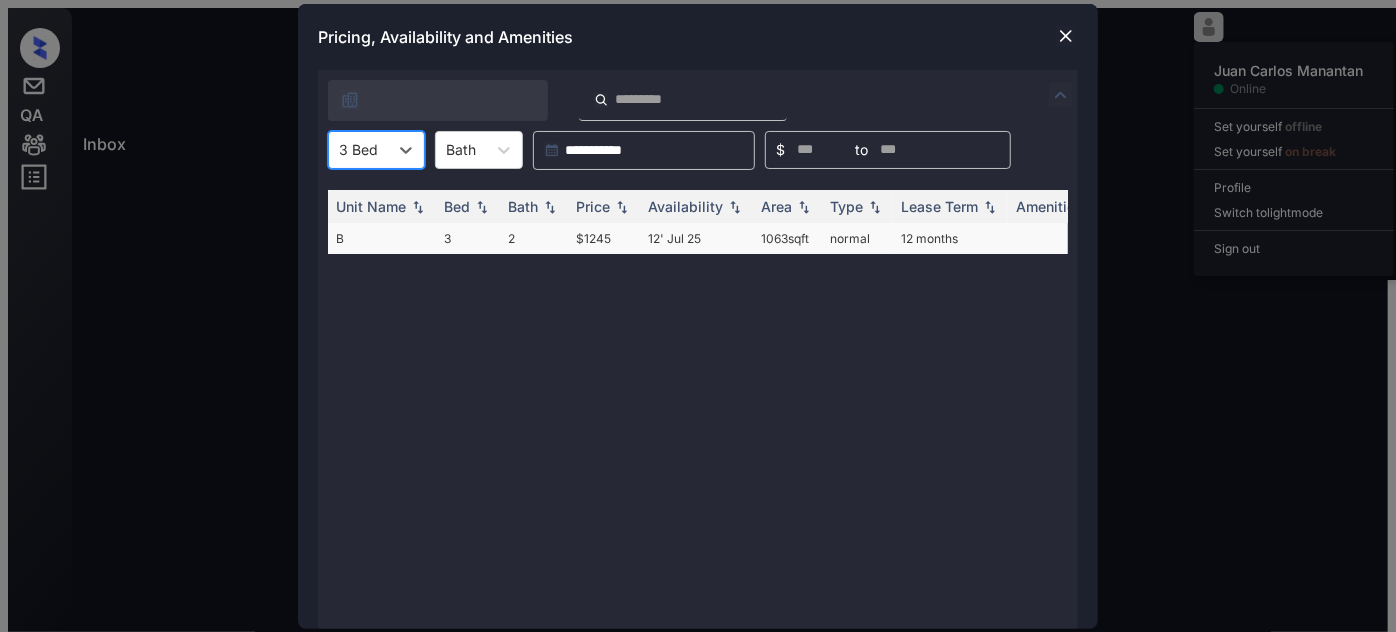 click on "12' Jul 25" at bounding box center [696, 238] 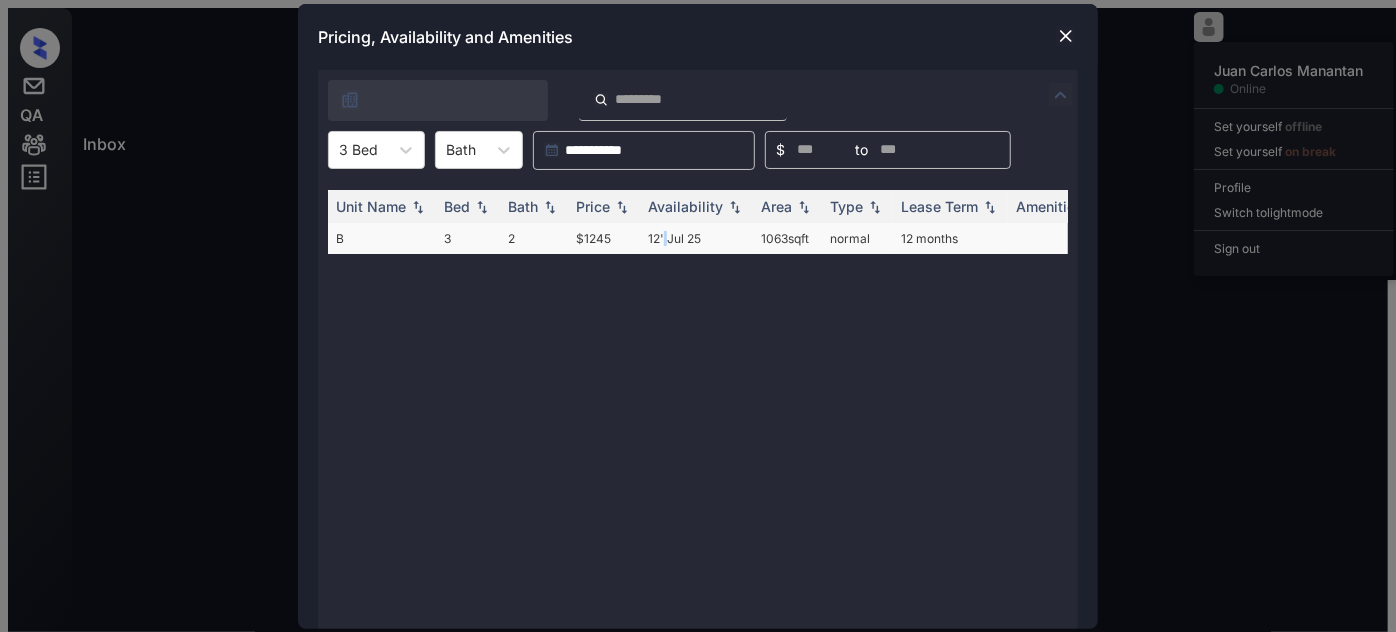 click on "12' Jul 25" at bounding box center (696, 238) 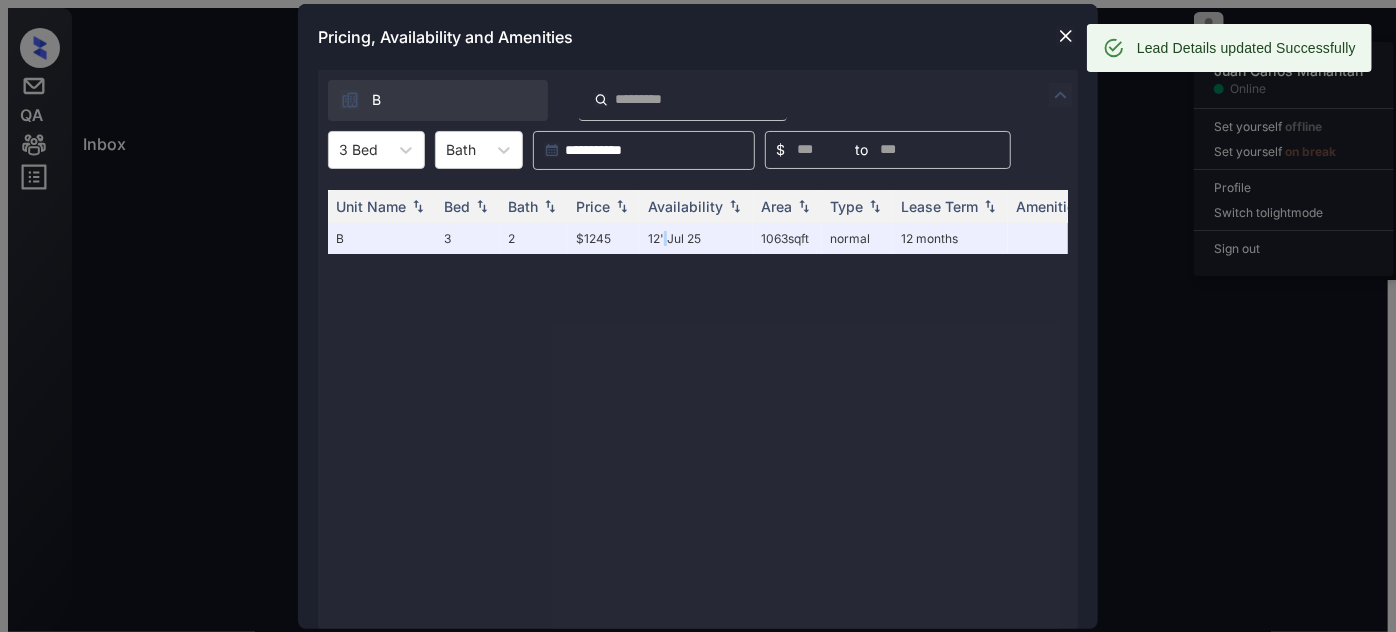 click at bounding box center [1066, 36] 